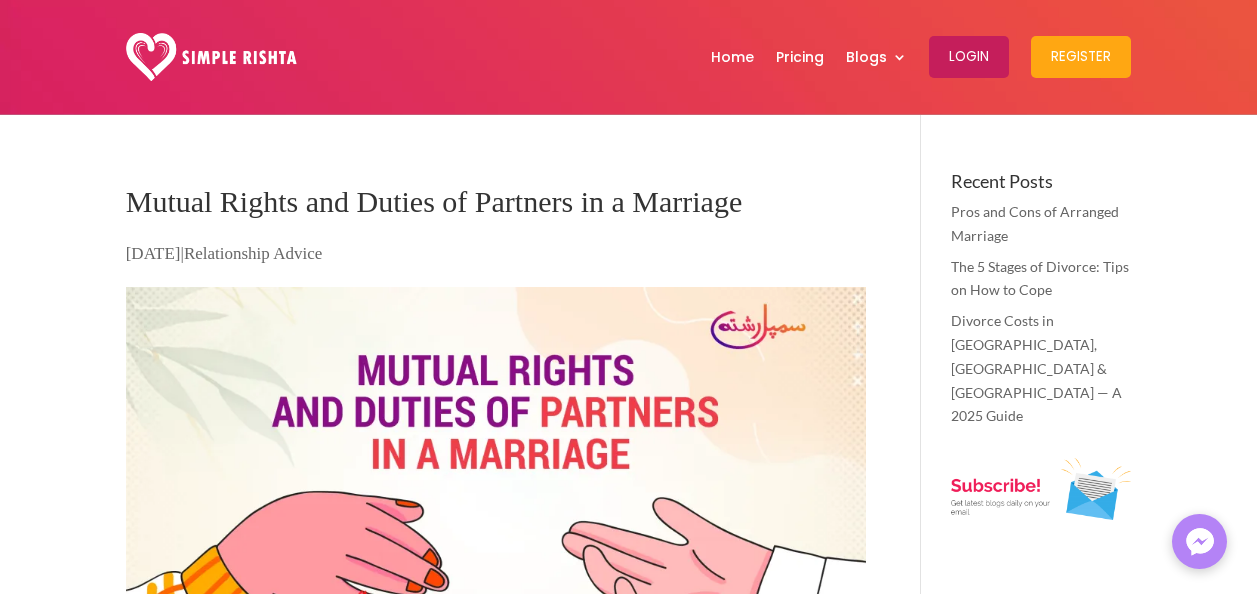 scroll, scrollTop: 500, scrollLeft: 0, axis: vertical 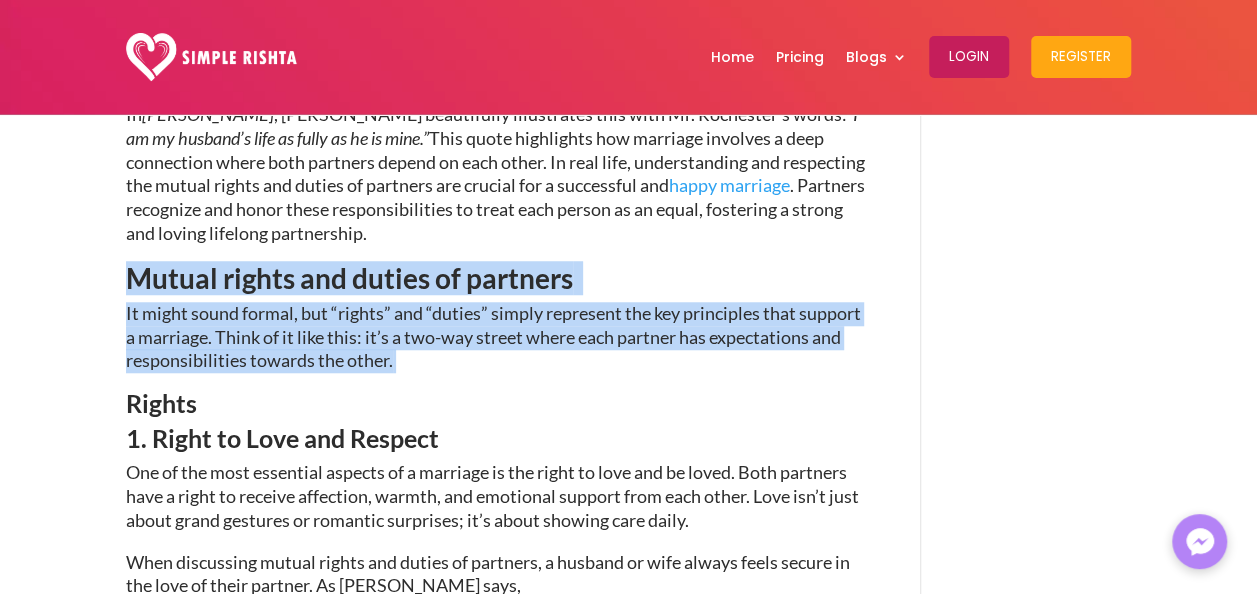 drag, startPoint x: 130, startPoint y: 276, endPoint x: 422, endPoint y: 364, distance: 304.97214 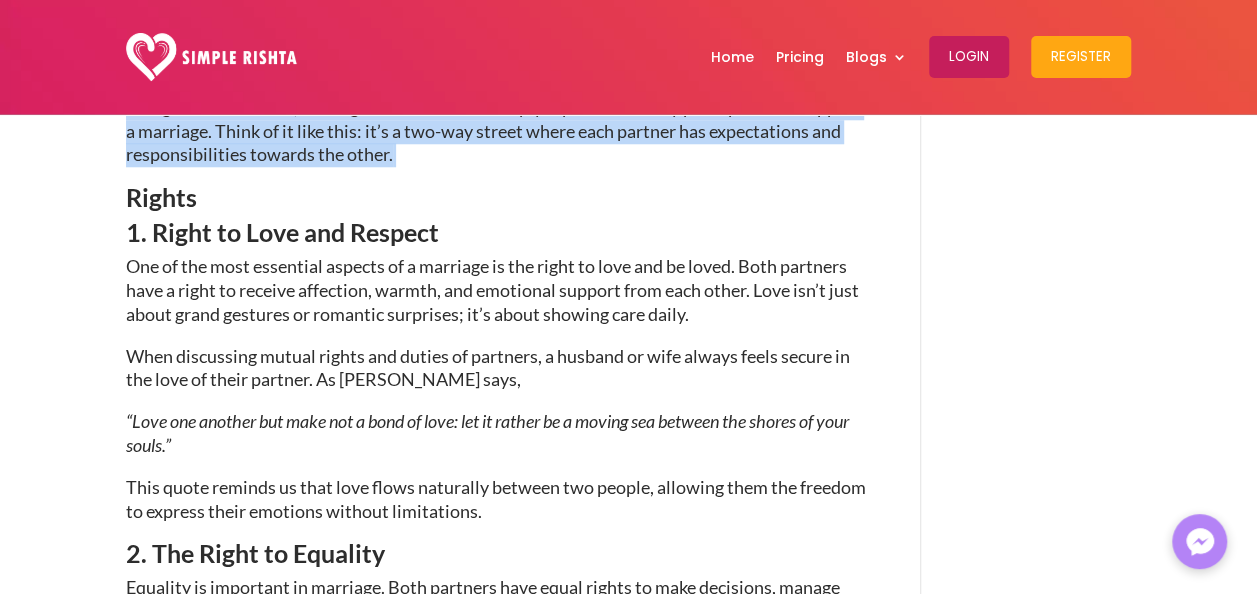 scroll, scrollTop: 900, scrollLeft: 0, axis: vertical 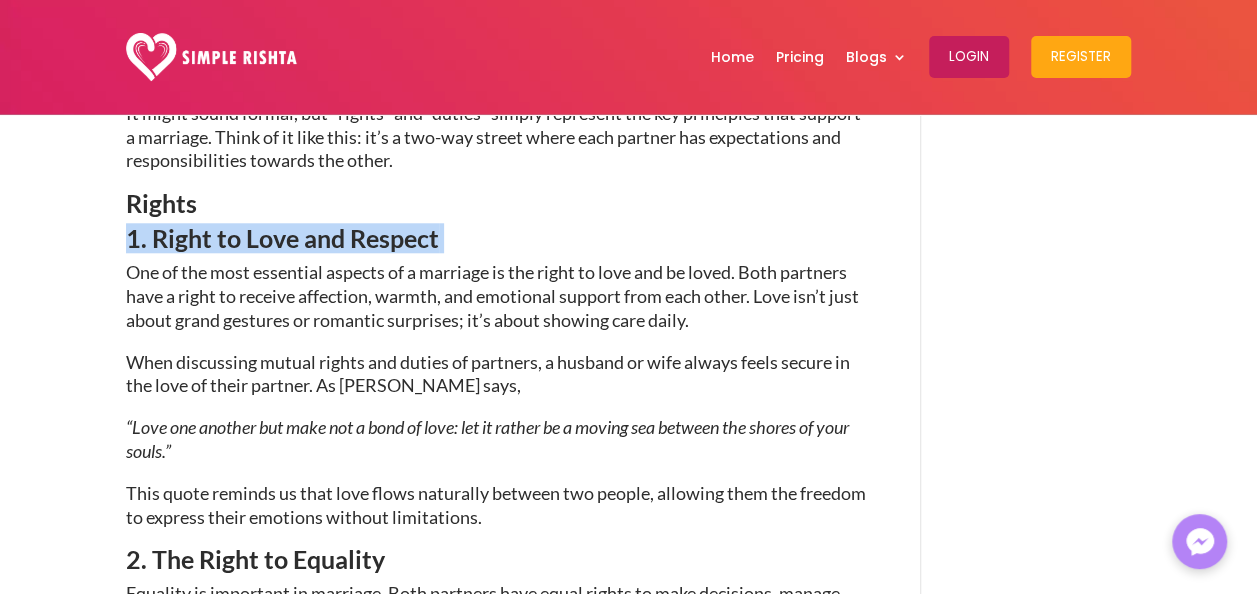 drag, startPoint x: 382, startPoint y: 235, endPoint x: 98, endPoint y: 246, distance: 284.21295 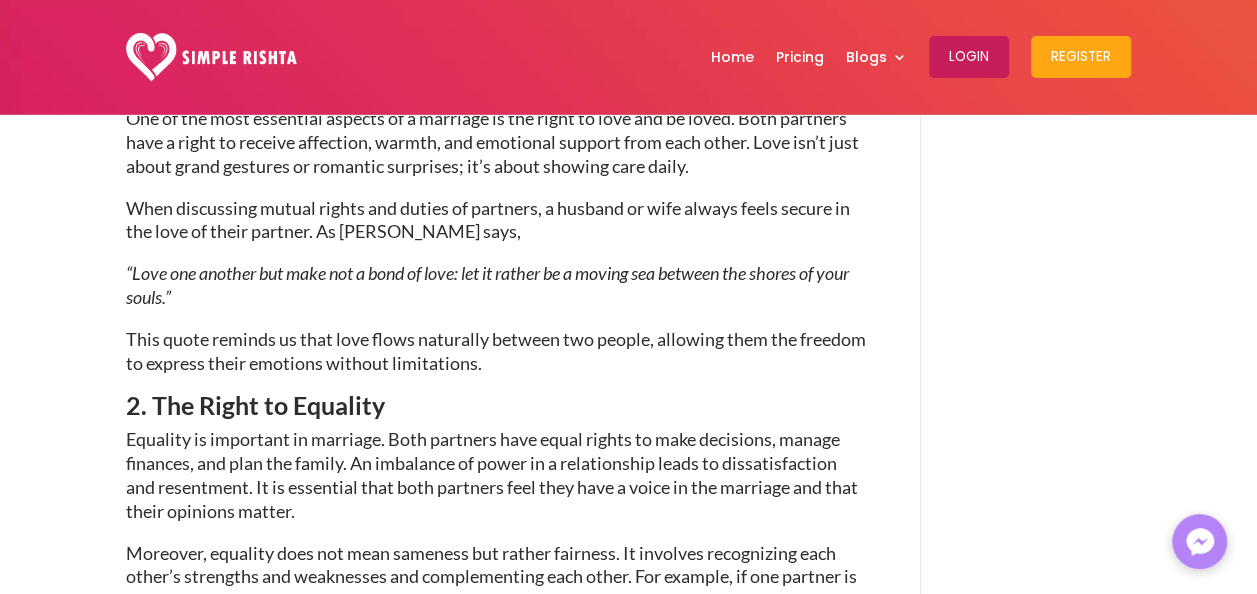 scroll, scrollTop: 1300, scrollLeft: 0, axis: vertical 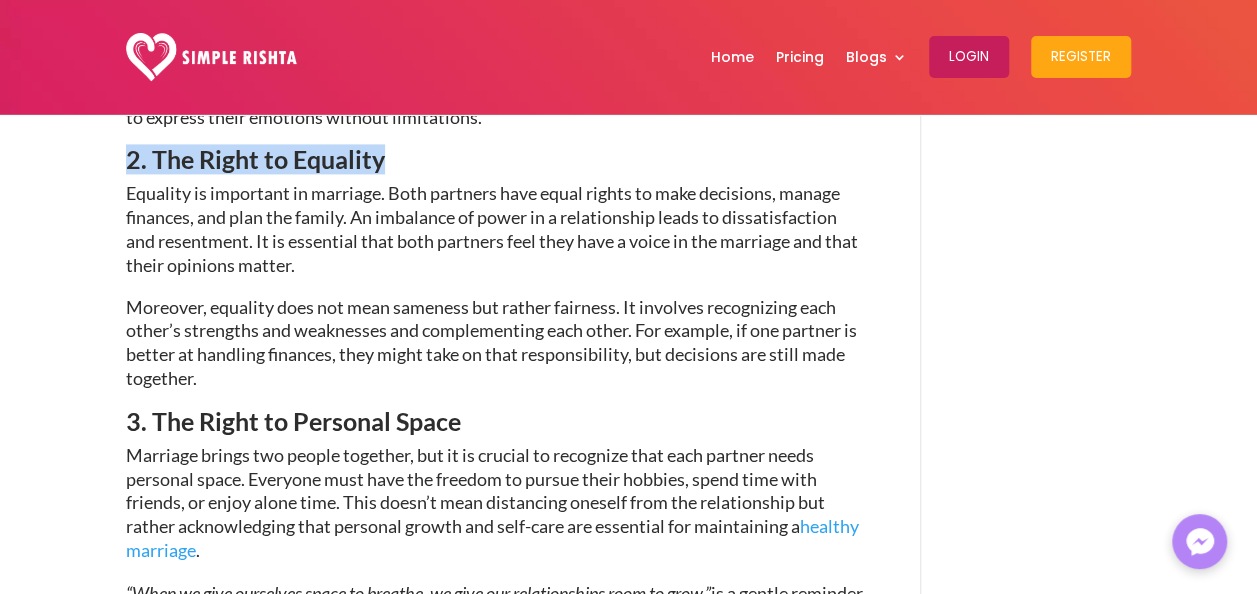drag, startPoint x: 385, startPoint y: 154, endPoint x: 125, endPoint y: 158, distance: 260.03076 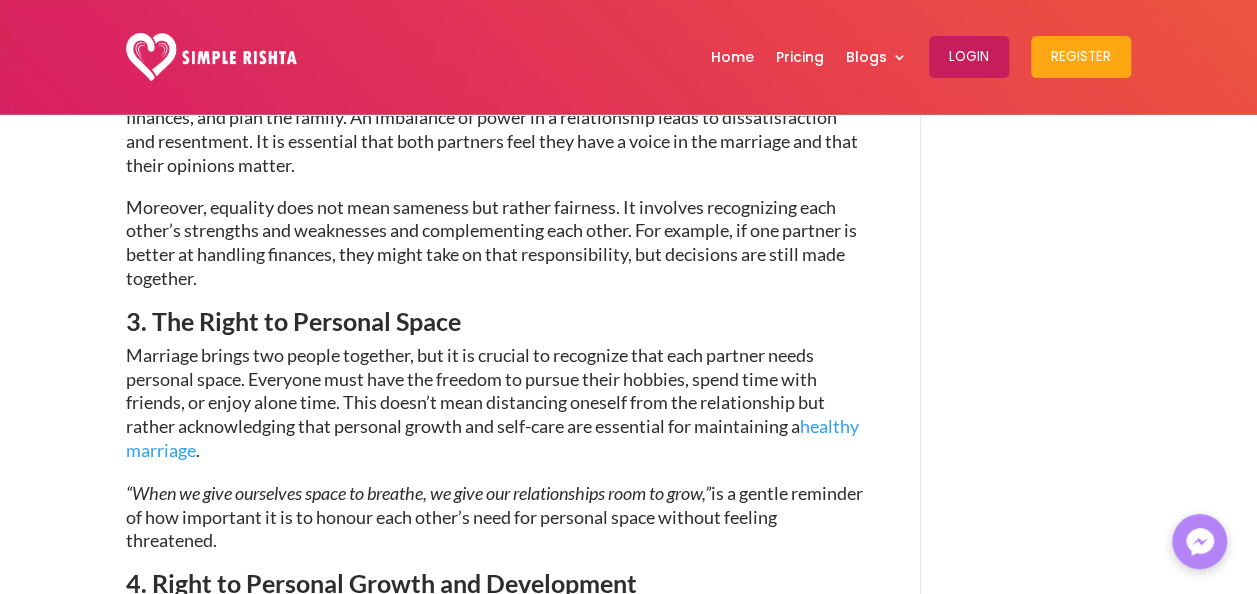 scroll, scrollTop: 1400, scrollLeft: 0, axis: vertical 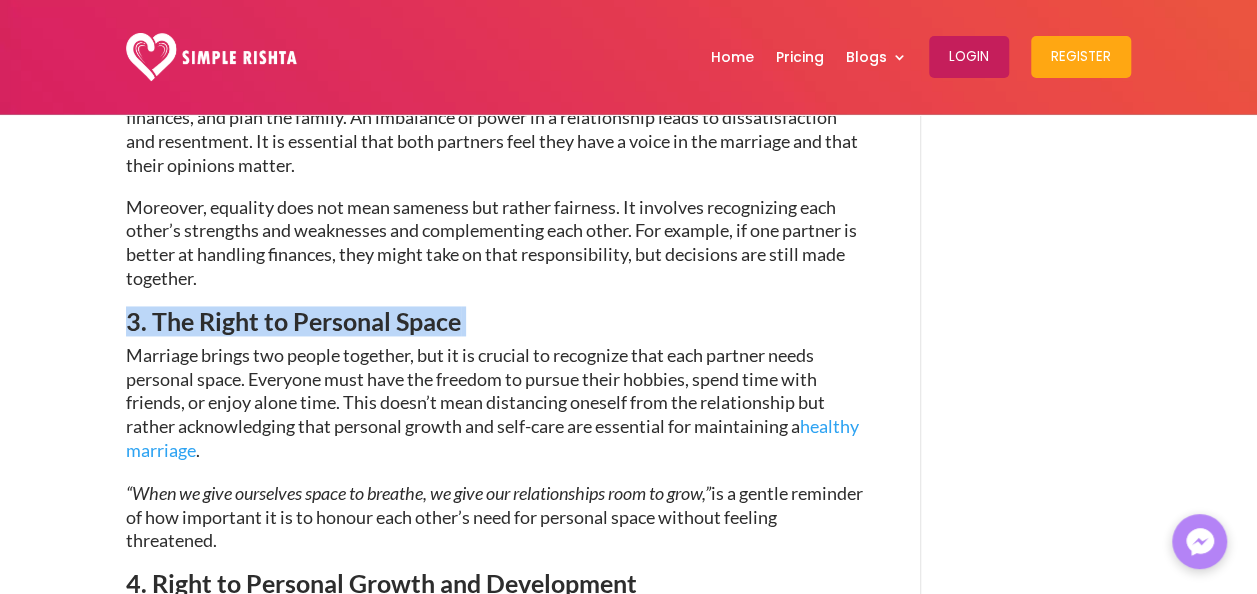 drag, startPoint x: 475, startPoint y: 323, endPoint x: 95, endPoint y: 319, distance: 380.02106 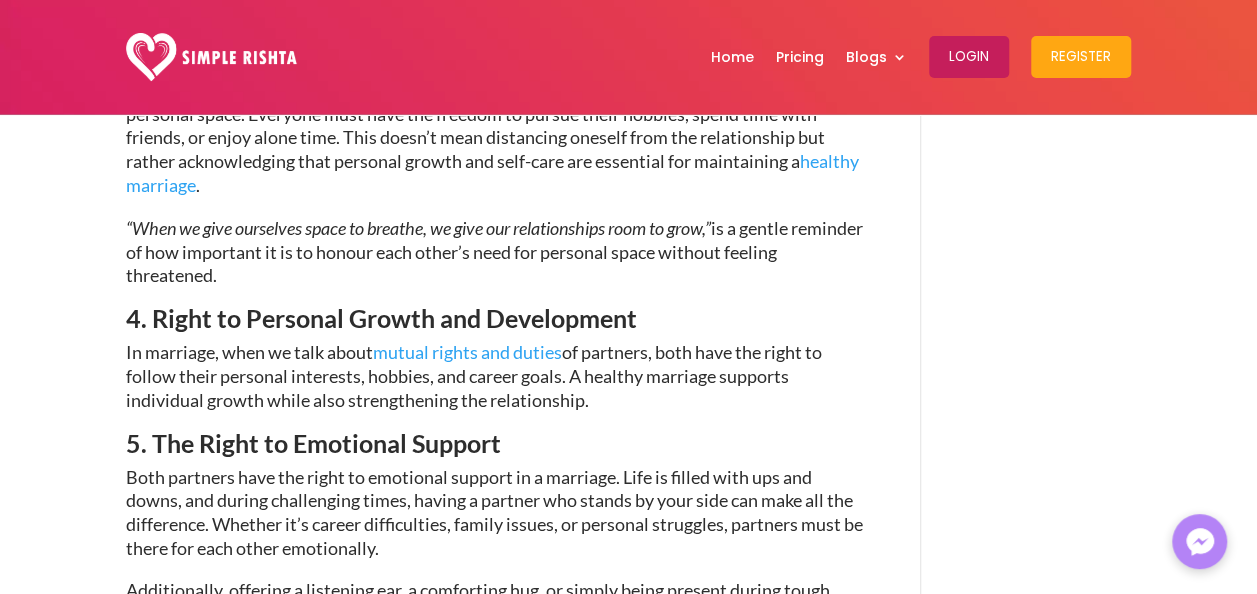scroll, scrollTop: 1700, scrollLeft: 0, axis: vertical 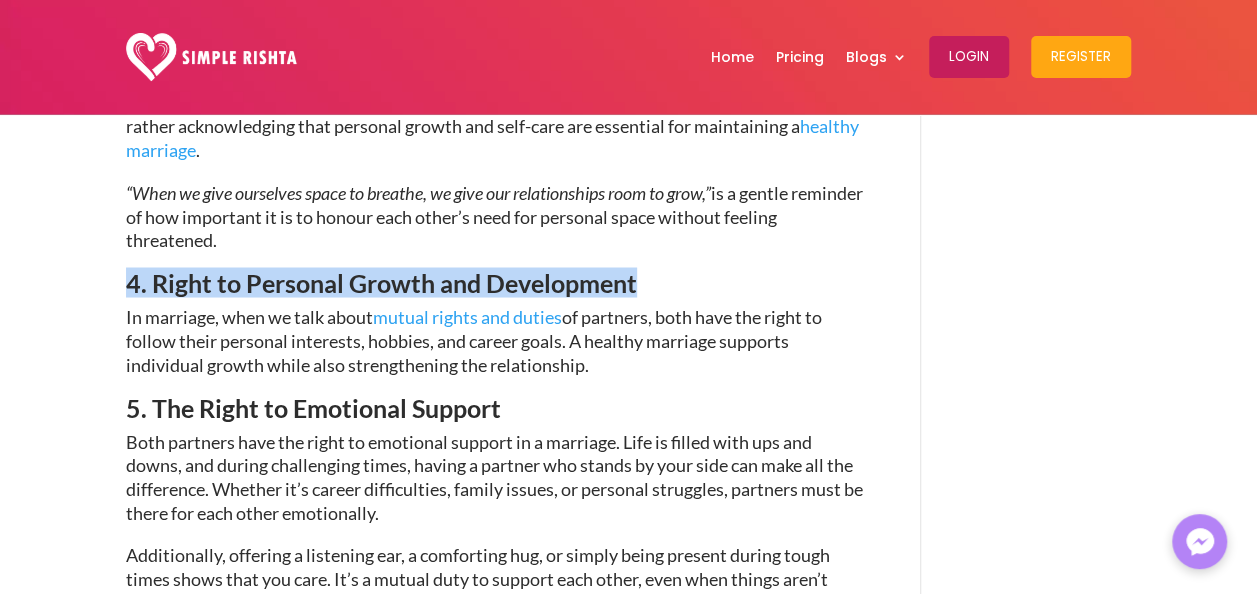 drag, startPoint x: 636, startPoint y: 282, endPoint x: 97, endPoint y: 278, distance: 539.01483 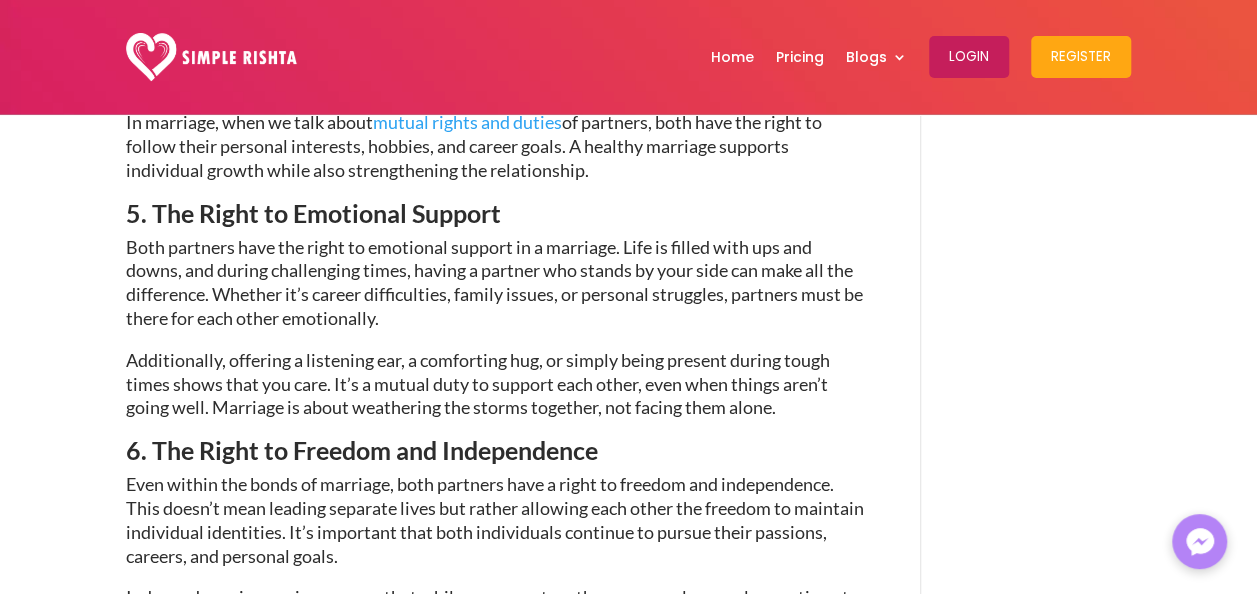 scroll, scrollTop: 1900, scrollLeft: 0, axis: vertical 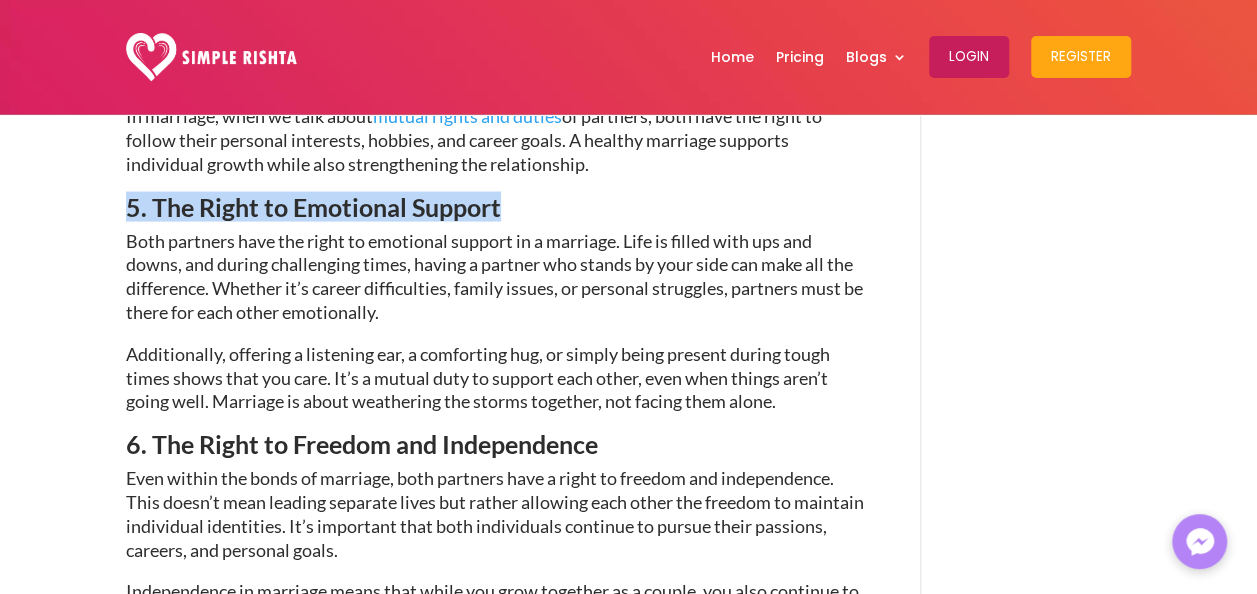 drag, startPoint x: 499, startPoint y: 208, endPoint x: 129, endPoint y: 214, distance: 370.04865 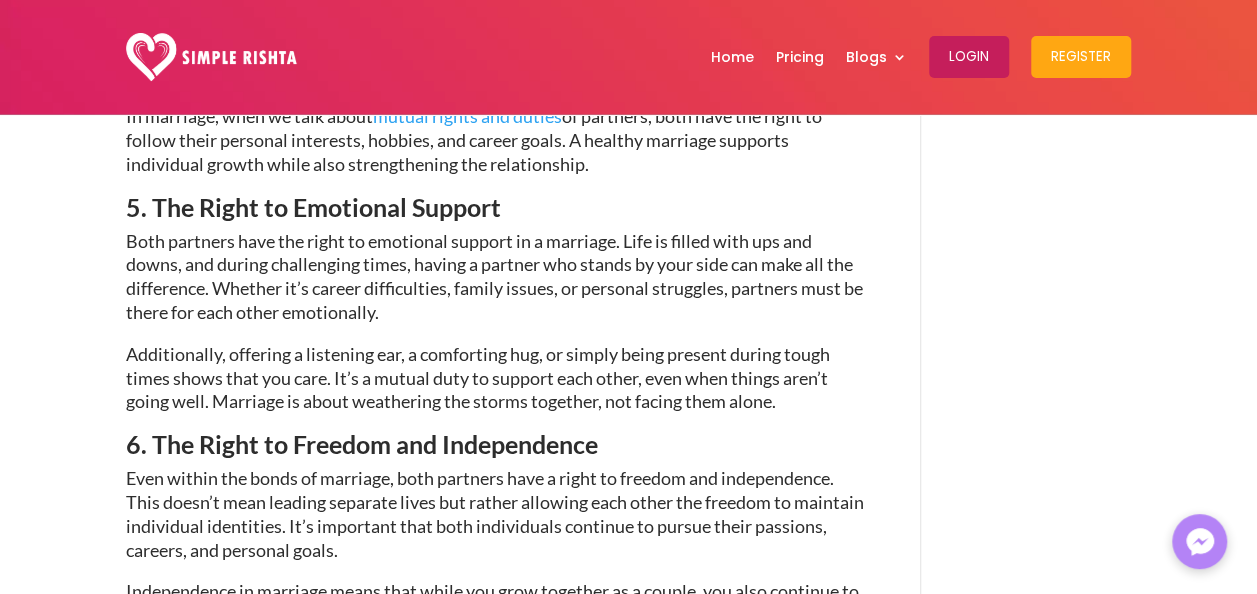 click on "6. The Right to Freedom and Independence" at bounding box center (496, 449) 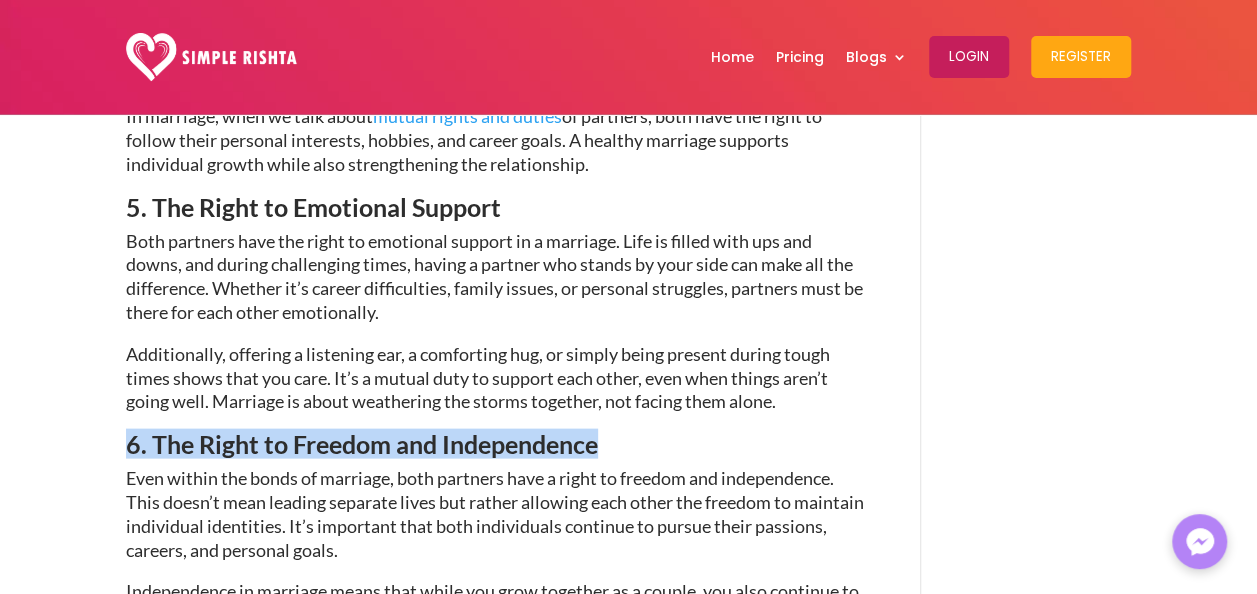 drag, startPoint x: 600, startPoint y: 444, endPoint x: 60, endPoint y: 446, distance: 540.0037 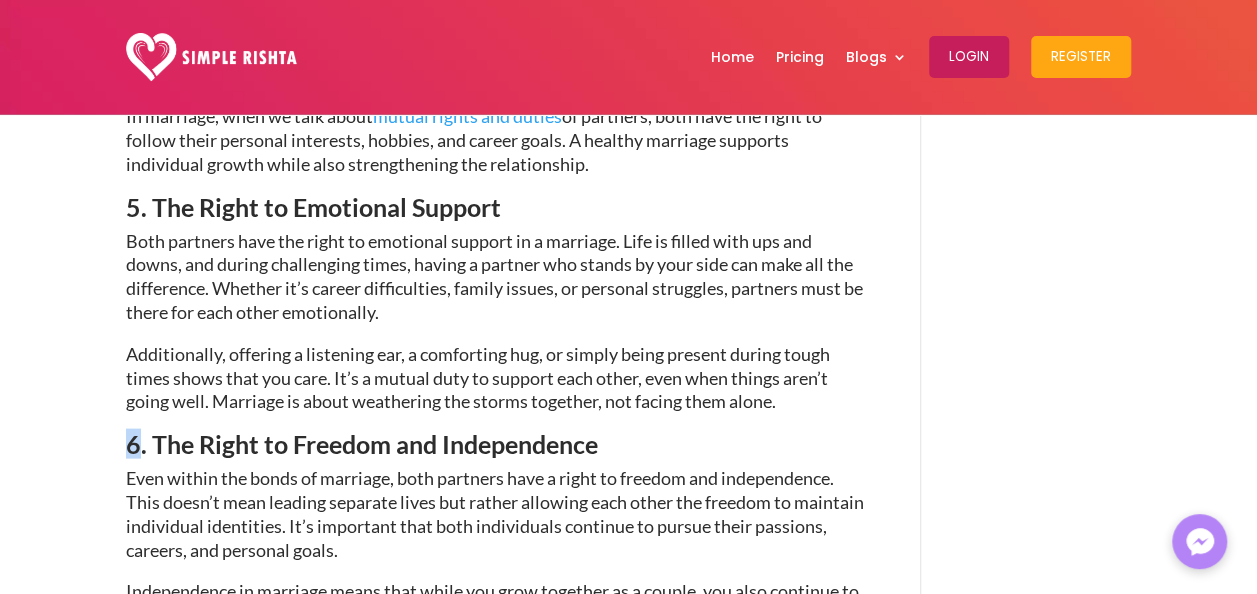 click on "Mutual Rights and Duties of Partners in a Marriage
[DATE]  |  Relationship Advice
Marriage is a special bond that comes with its own set of responsibilities and expectations. In  [PERSON_NAME] , [PERSON_NAME] beautifully illustrates this with Mr. Rochester’s words:  “I am my husband’s life as fully as he is mine.”  This quote highlights how marriage involves a deep connection where both partners depend on each other. In real life, understanding and respecting the mutual rights and duties of partners are crucial for a successful and  happy marriage . Partners recognize and honor these responsibilities to treat each person as an equal, fostering a strong and loving lifelong partnership.
Mutual rights and duties of partners
Rights
1. Right to Love and Respect" at bounding box center [628, 1081] 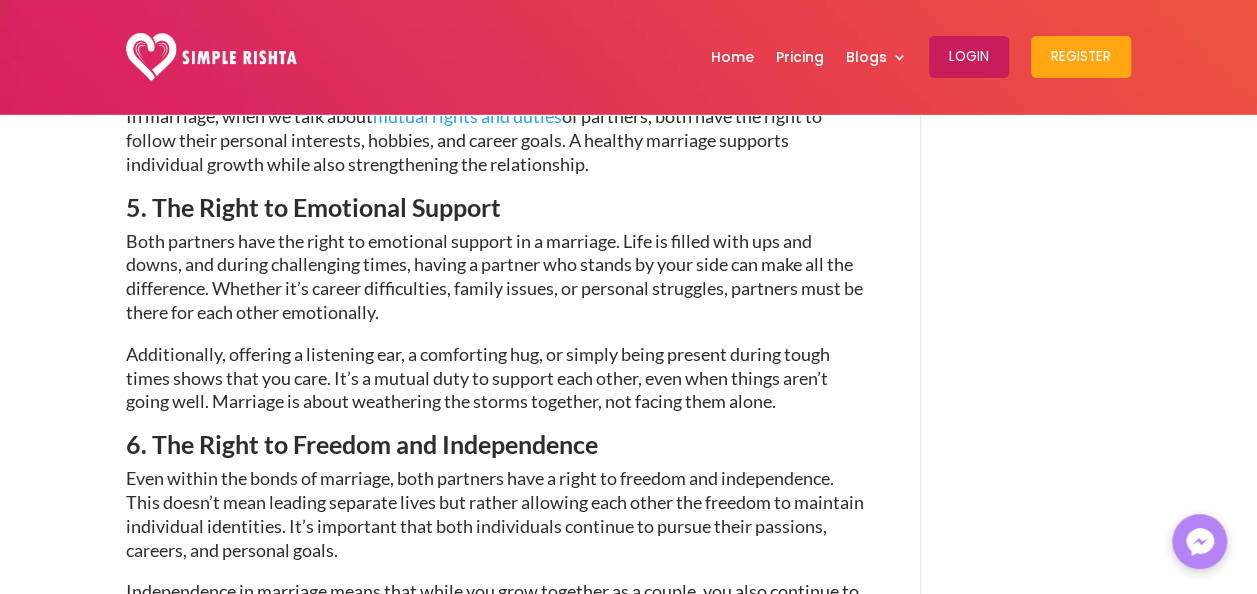 click on "6. The Right to Freedom and Independence" at bounding box center [496, 449] 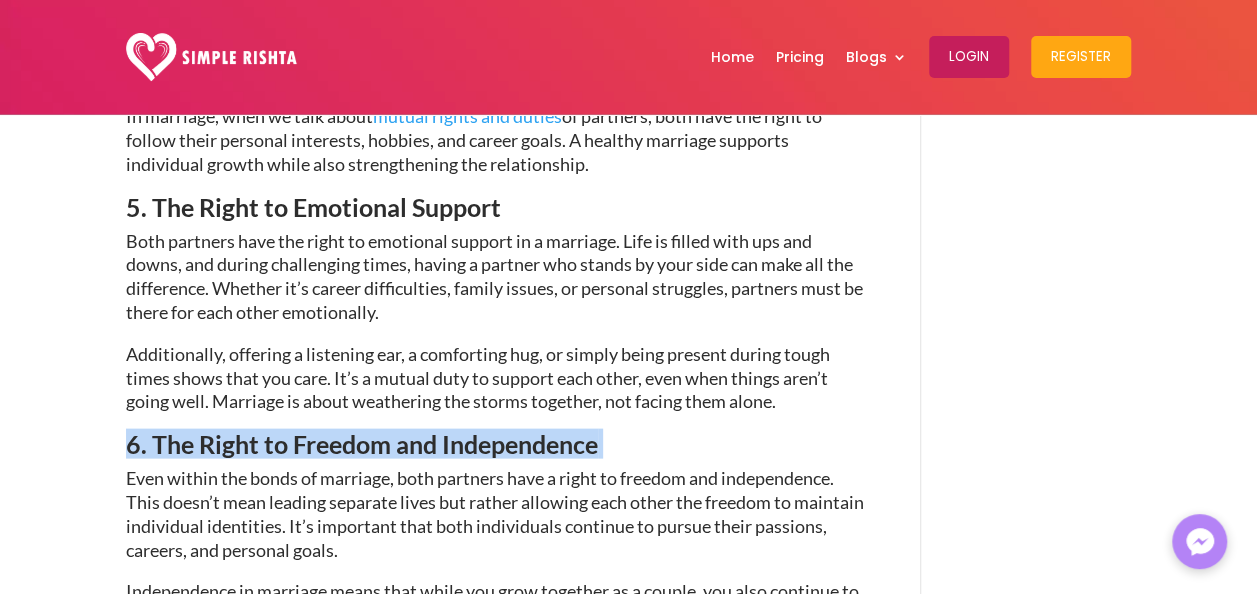 drag, startPoint x: 578, startPoint y: 445, endPoint x: 127, endPoint y: 447, distance: 451.00443 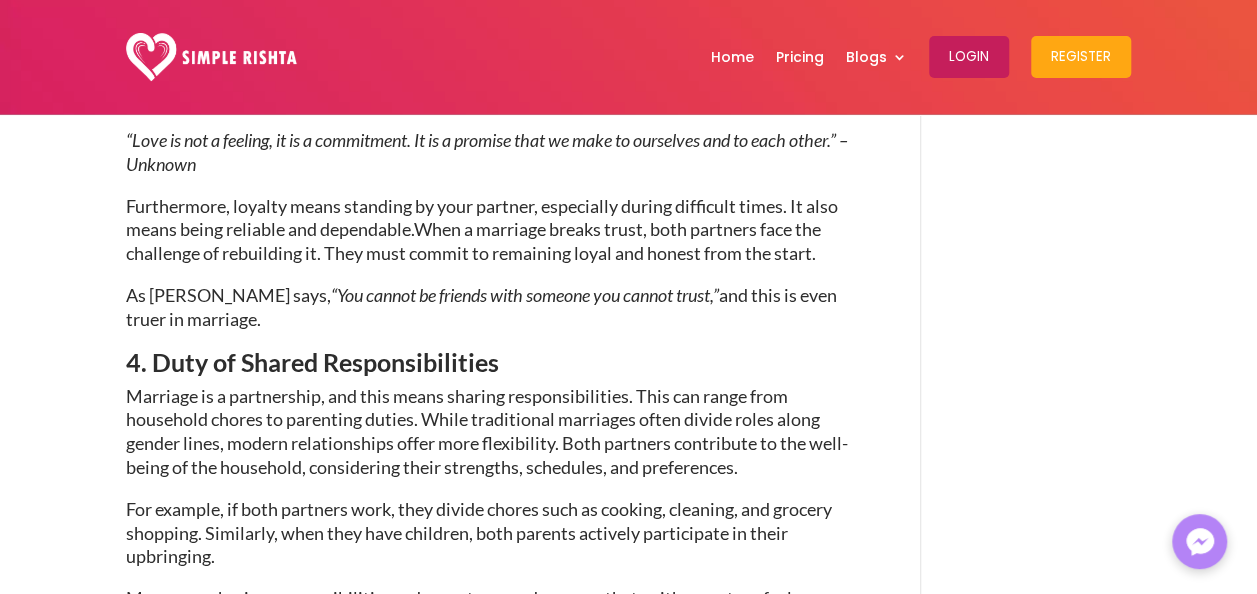 scroll, scrollTop: 2100, scrollLeft: 0, axis: vertical 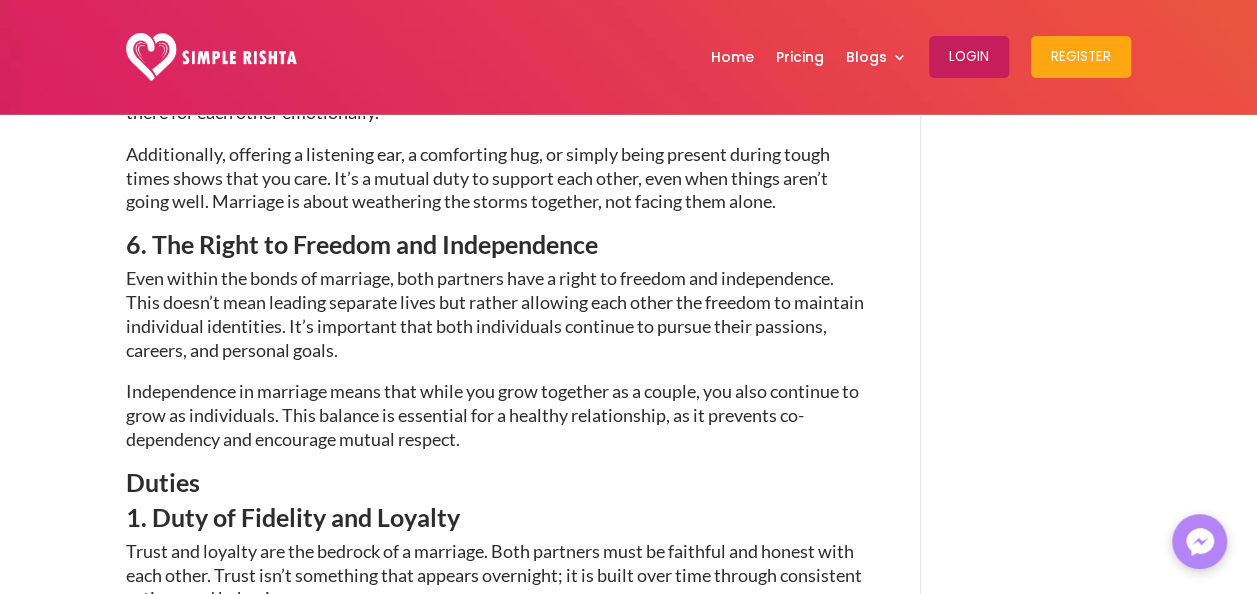 click on "Duties" at bounding box center [496, 487] 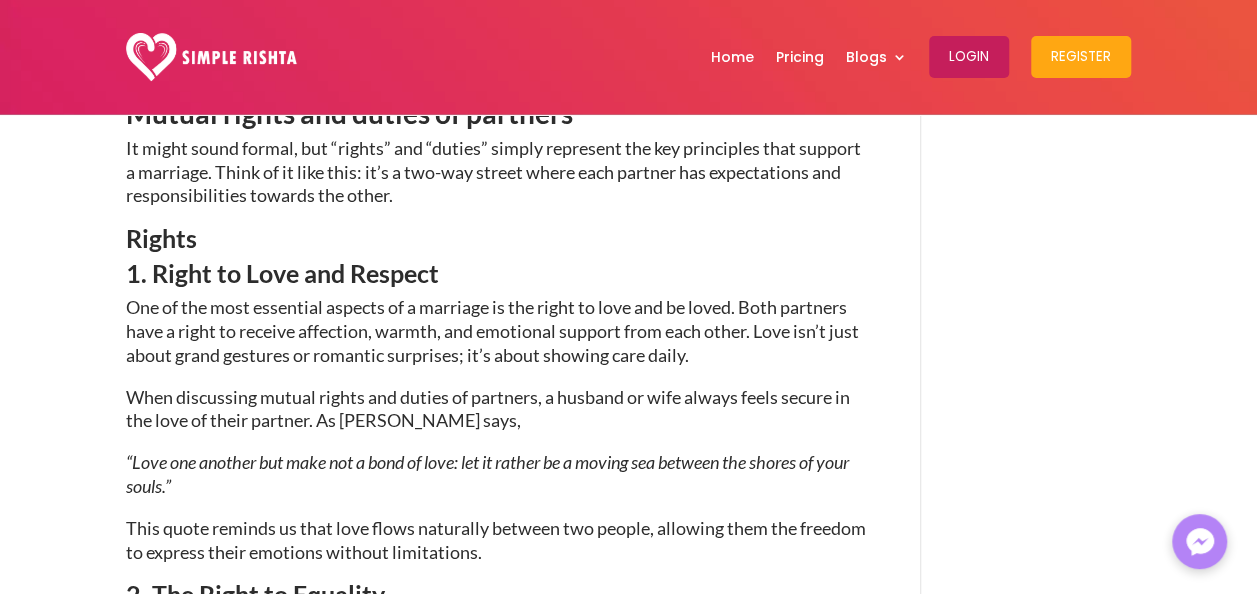 scroll, scrollTop: 600, scrollLeft: 0, axis: vertical 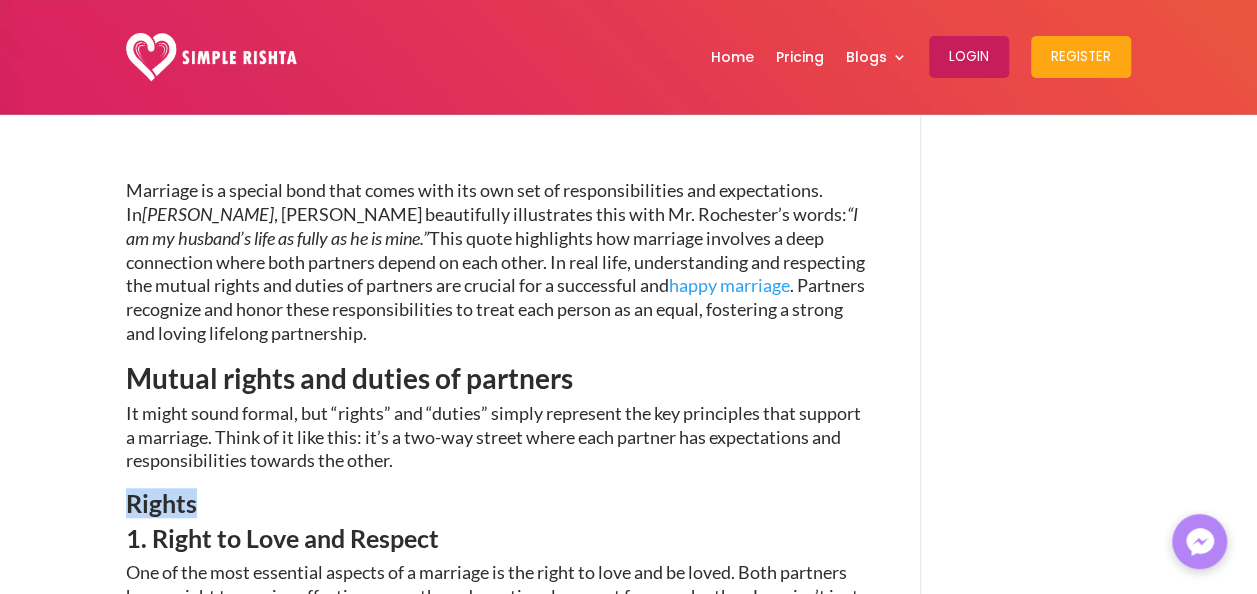 drag, startPoint x: 194, startPoint y: 504, endPoint x: 126, endPoint y: 504, distance: 68 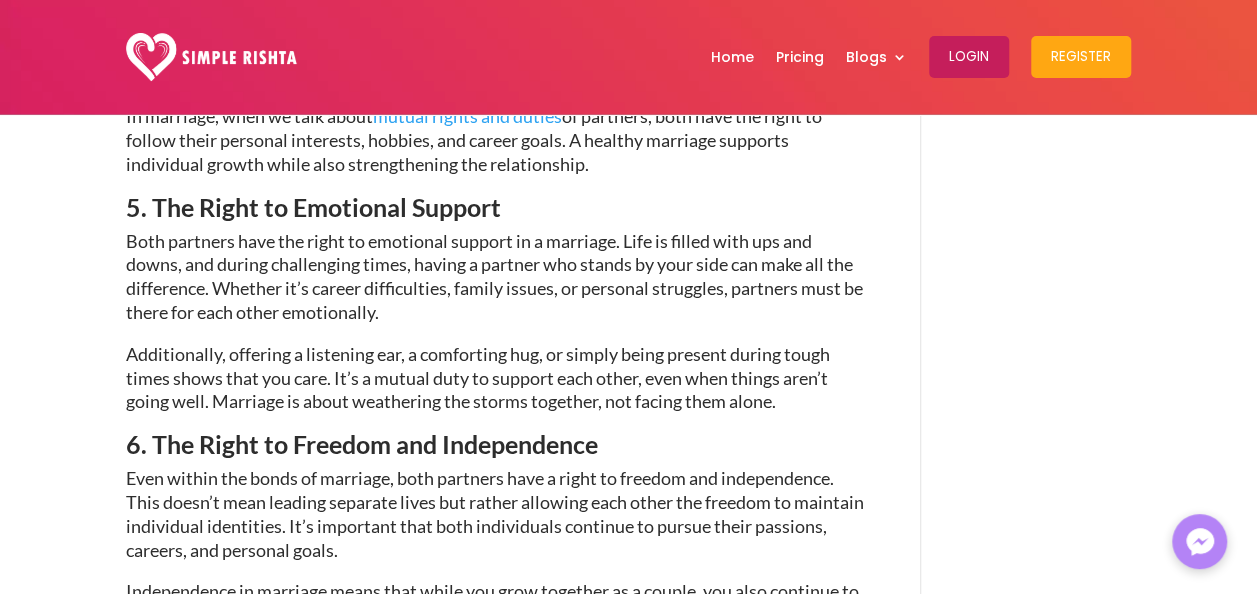 scroll, scrollTop: 2300, scrollLeft: 0, axis: vertical 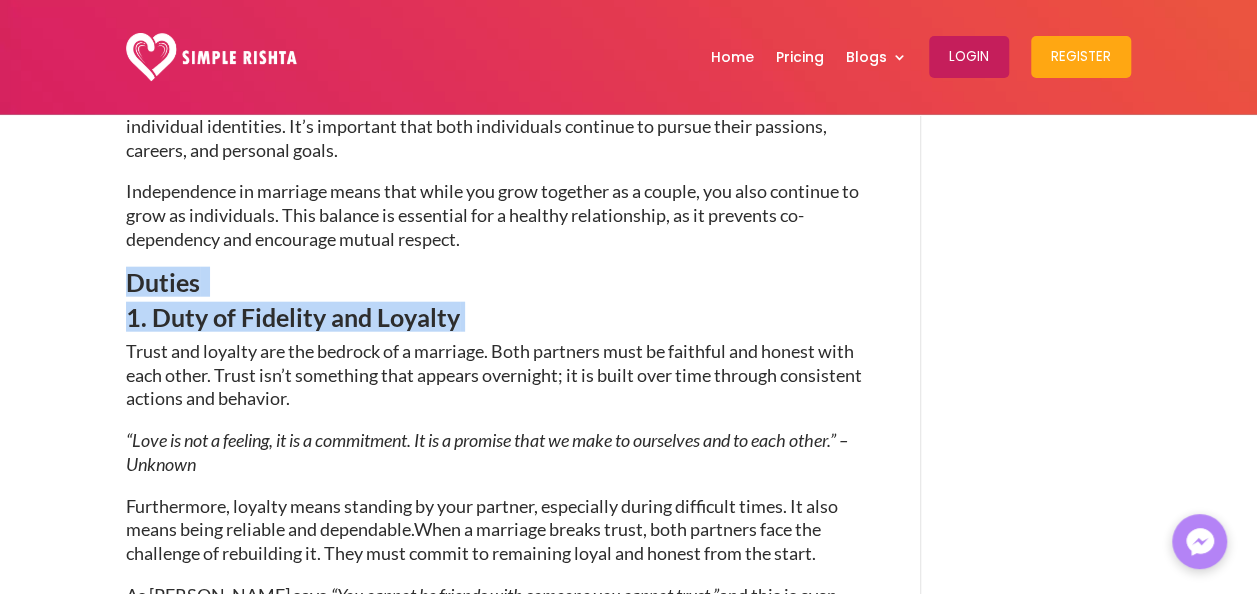 drag, startPoint x: 130, startPoint y: 282, endPoint x: 487, endPoint y: 326, distance: 359.70126 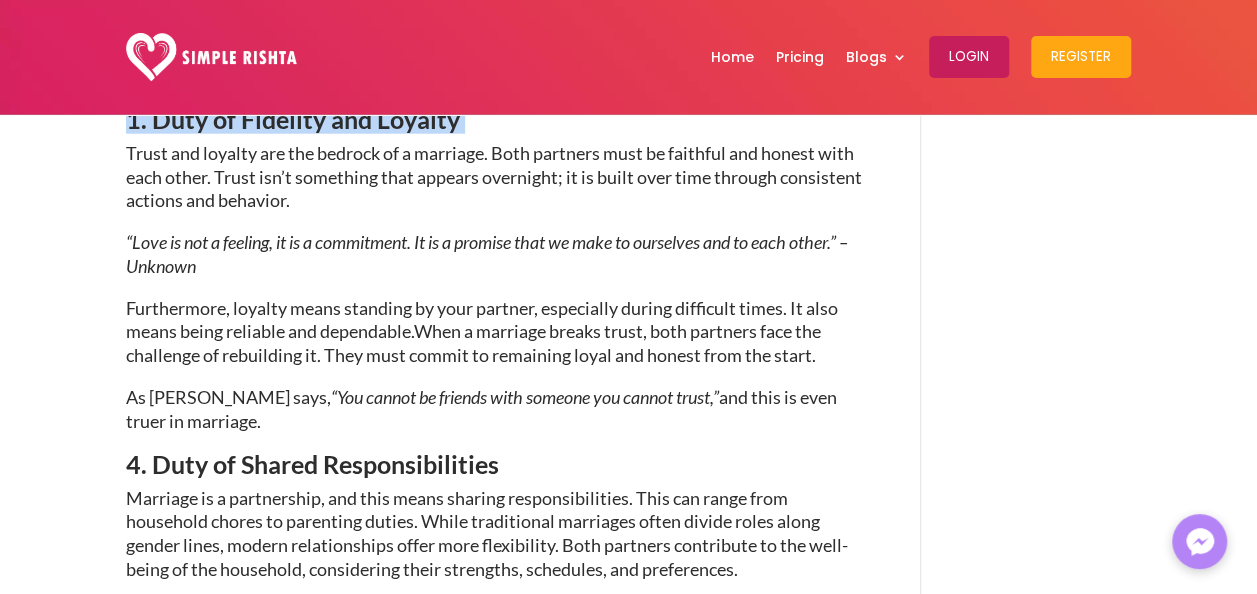 scroll, scrollTop: 2500, scrollLeft: 0, axis: vertical 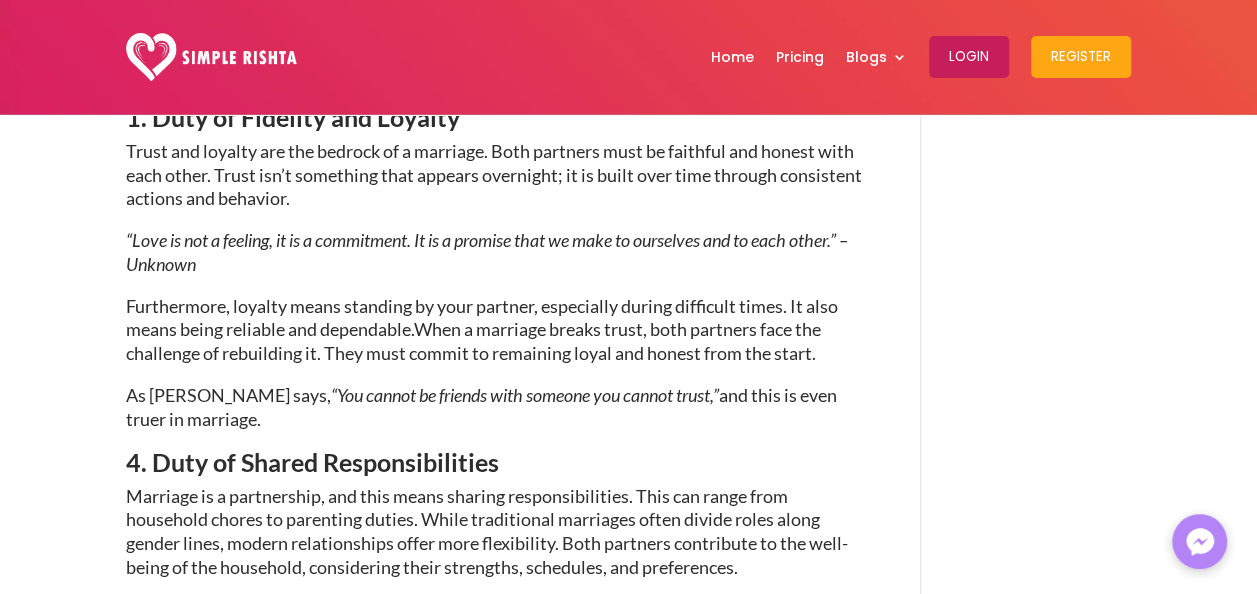 click on "As [PERSON_NAME] says,  “You cannot be friends with someone you cannot trust,”  and this is even truer in marriage." at bounding box center [496, 417] 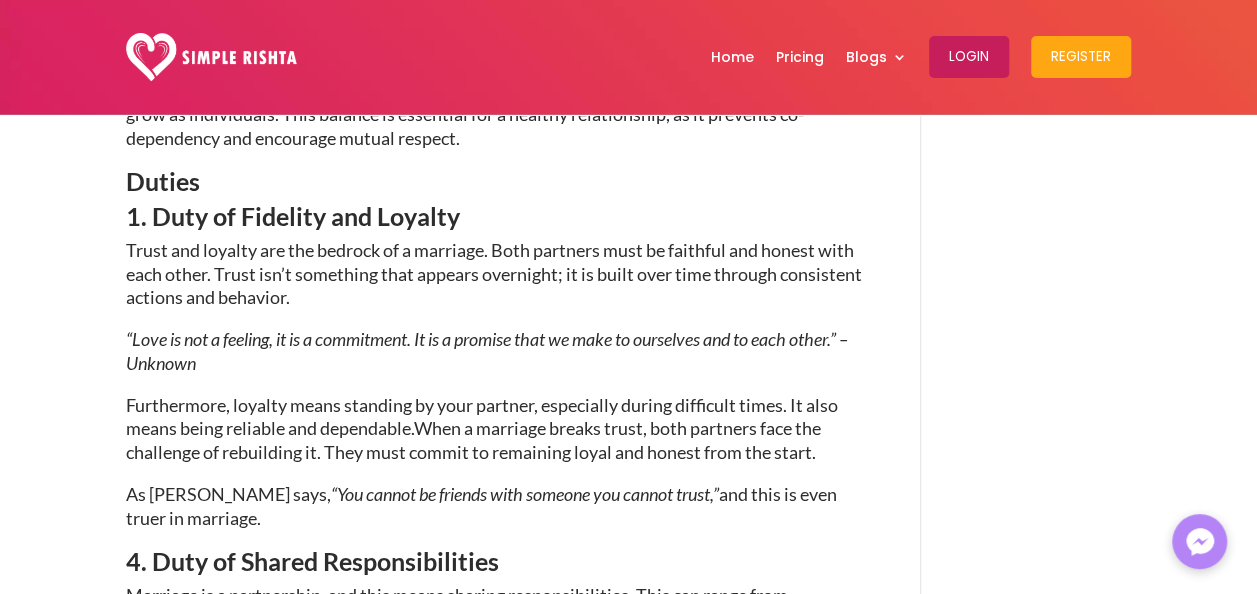 scroll, scrollTop: 2400, scrollLeft: 0, axis: vertical 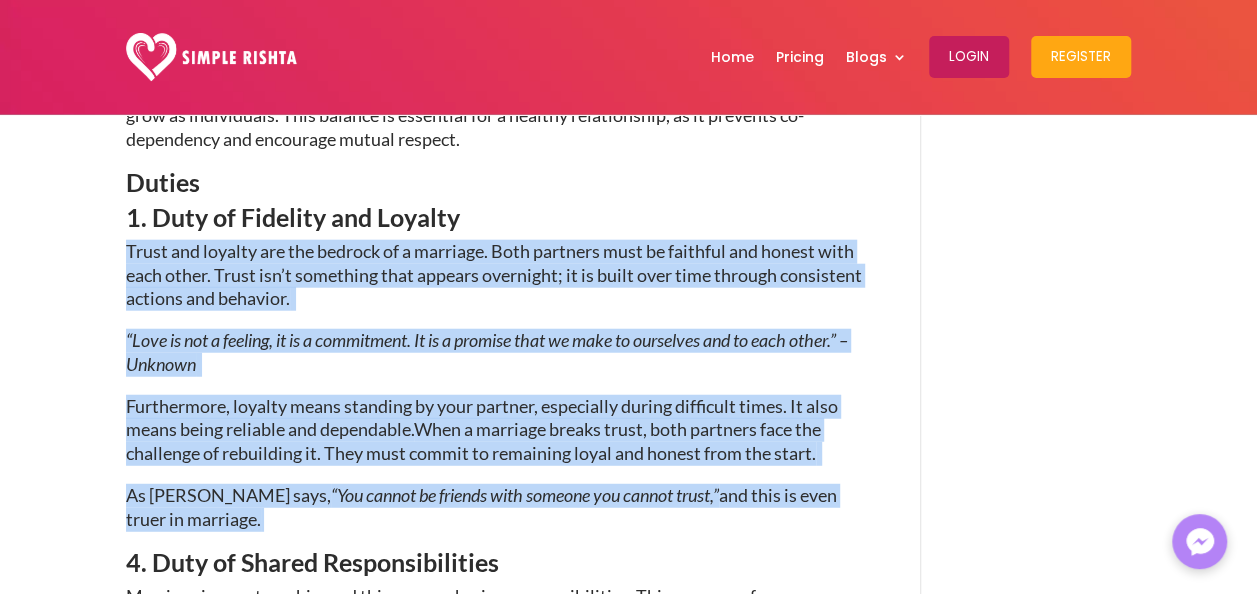 drag, startPoint x: 130, startPoint y: 251, endPoint x: 290, endPoint y: 517, distance: 310.41263 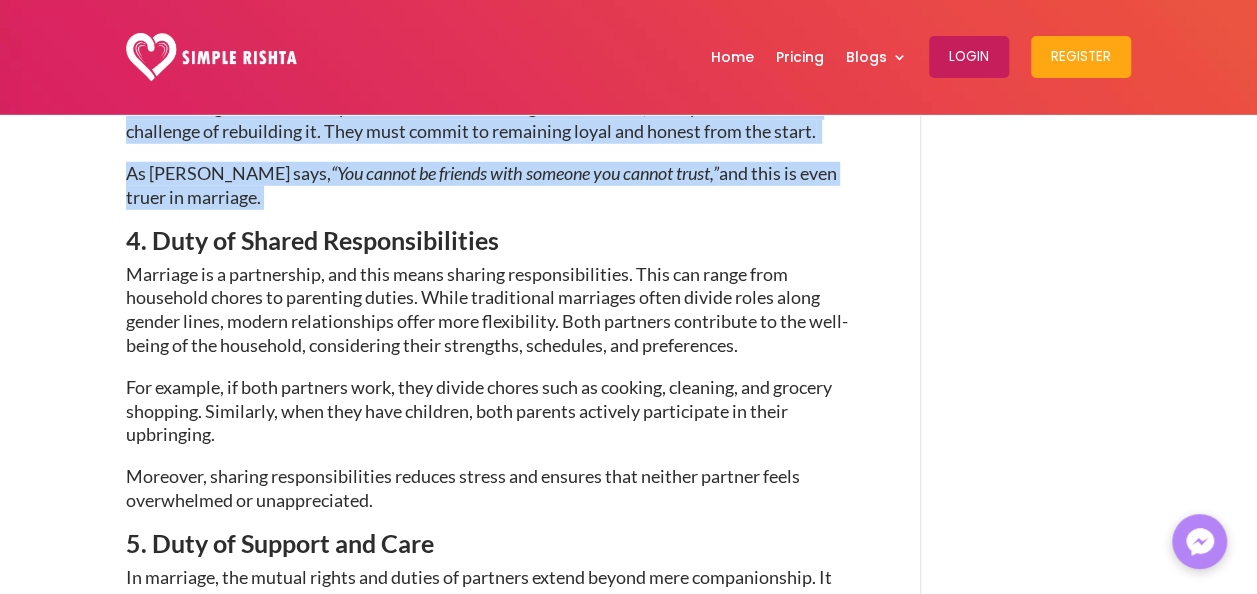 scroll, scrollTop: 2600, scrollLeft: 0, axis: vertical 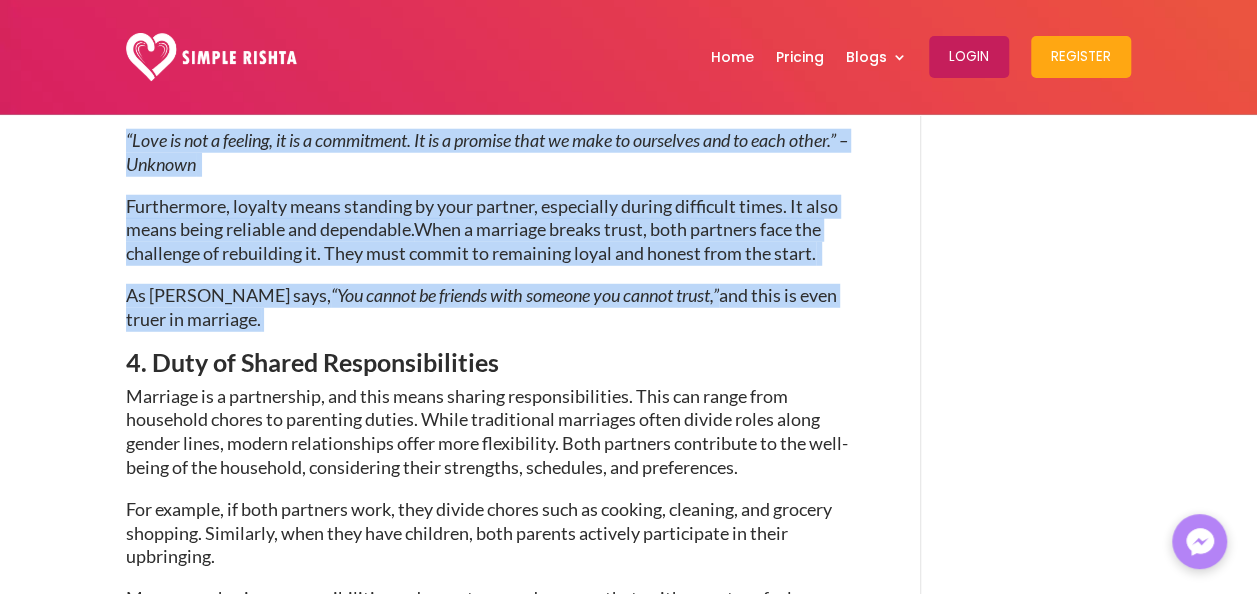 click on "As [PERSON_NAME] says,  “You cannot be friends with someone you cannot trust,”  and this is even truer in marriage." at bounding box center [496, 317] 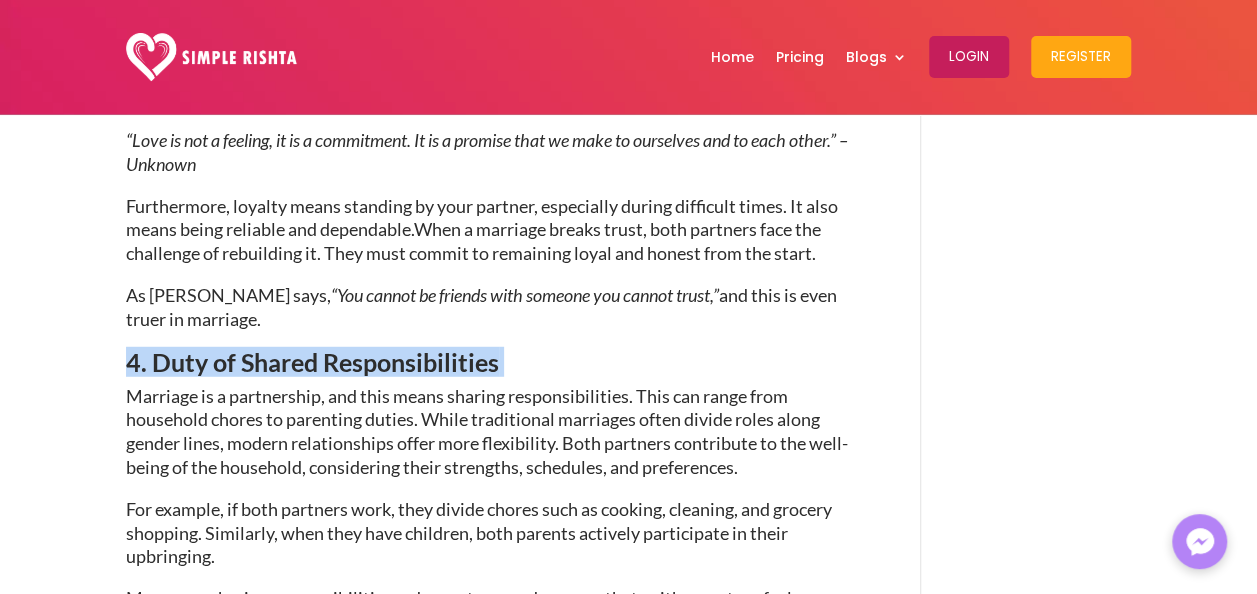 drag, startPoint x: 524, startPoint y: 363, endPoint x: 86, endPoint y: 360, distance: 438.01028 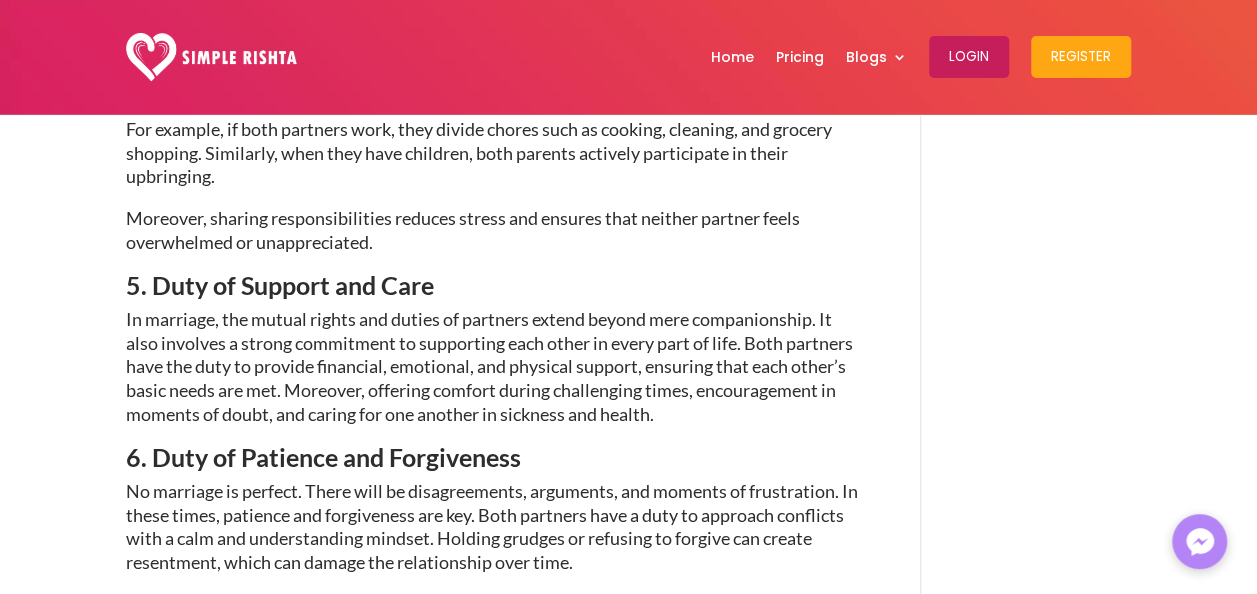 scroll, scrollTop: 2900, scrollLeft: 0, axis: vertical 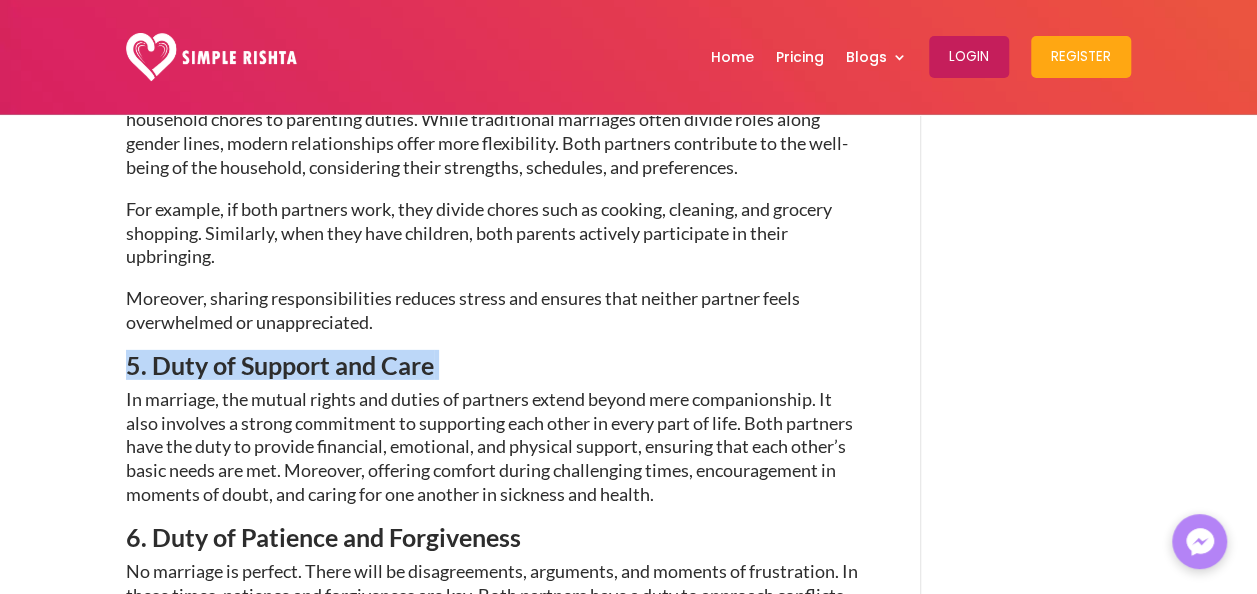 drag, startPoint x: 441, startPoint y: 368, endPoint x: 101, endPoint y: 383, distance: 340.33072 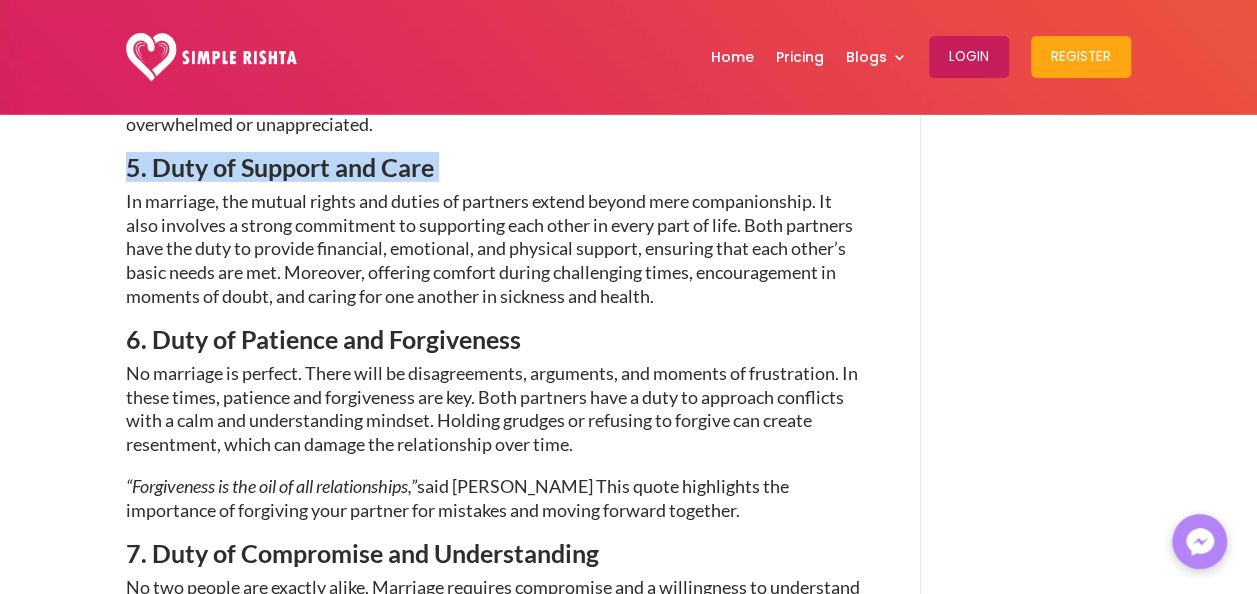 scroll, scrollTop: 3100, scrollLeft: 0, axis: vertical 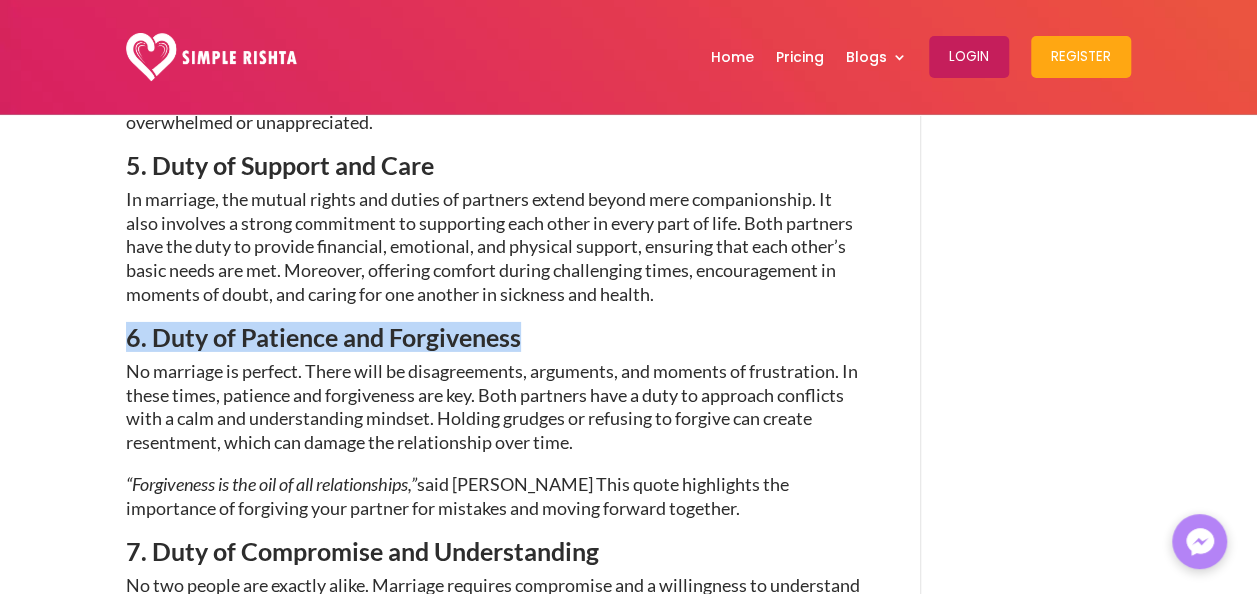 drag, startPoint x: 520, startPoint y: 337, endPoint x: 121, endPoint y: 353, distance: 399.32068 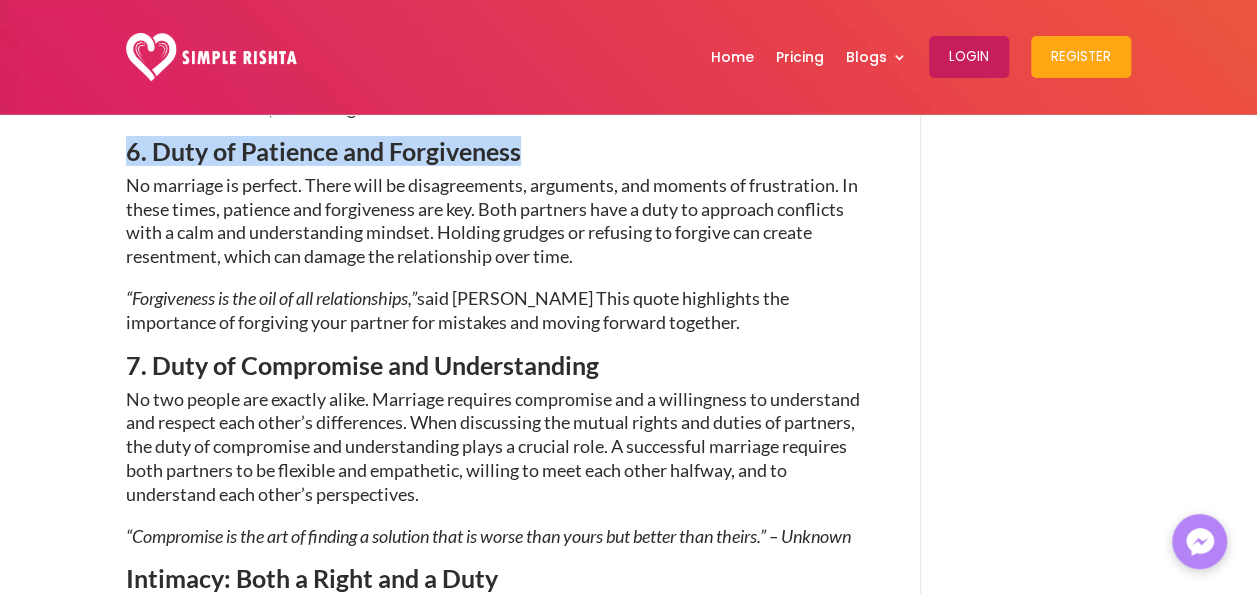 scroll, scrollTop: 3500, scrollLeft: 0, axis: vertical 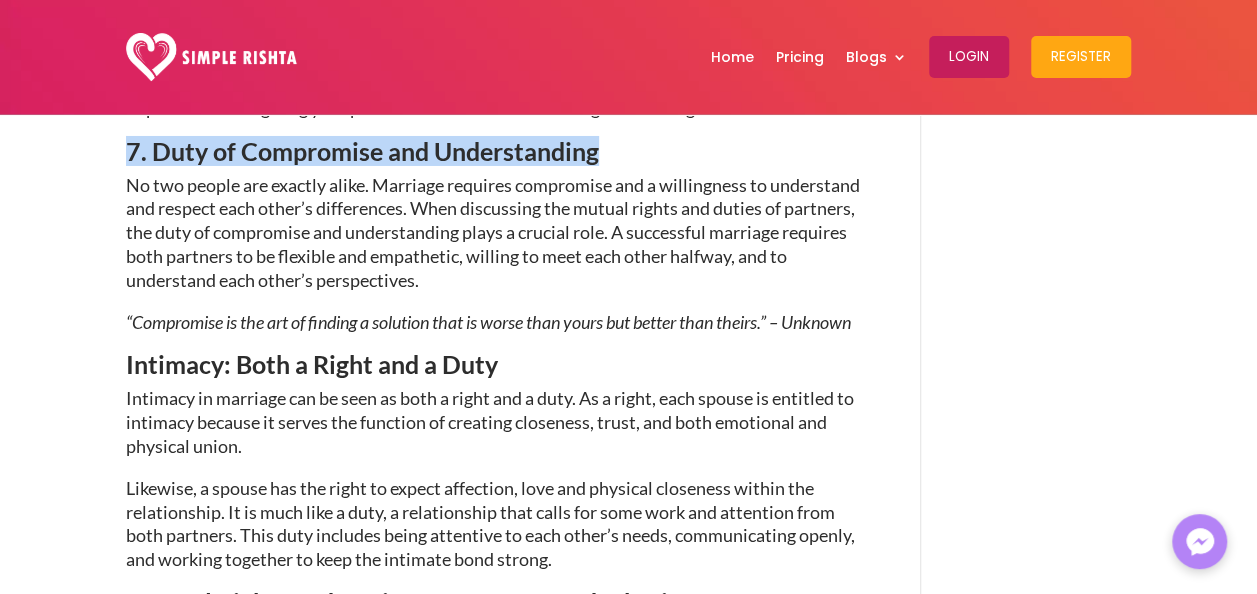 drag, startPoint x: 591, startPoint y: 148, endPoint x: 125, endPoint y: 156, distance: 466.06866 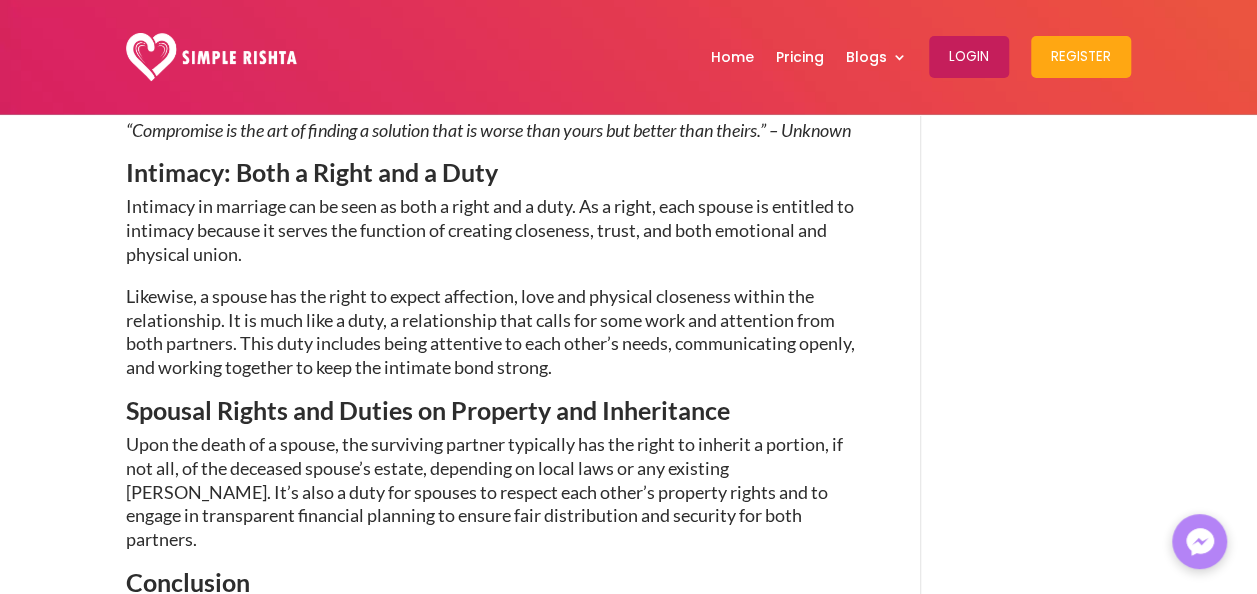 scroll, scrollTop: 3700, scrollLeft: 0, axis: vertical 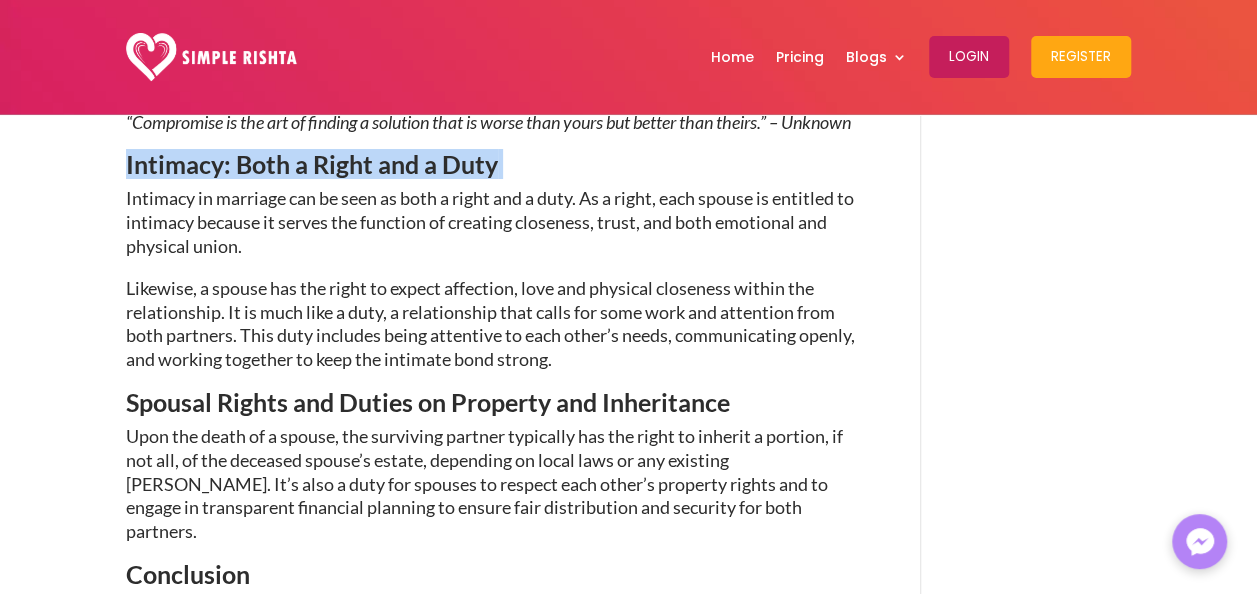 drag, startPoint x: 507, startPoint y: 186, endPoint x: 126, endPoint y: 192, distance: 381.04724 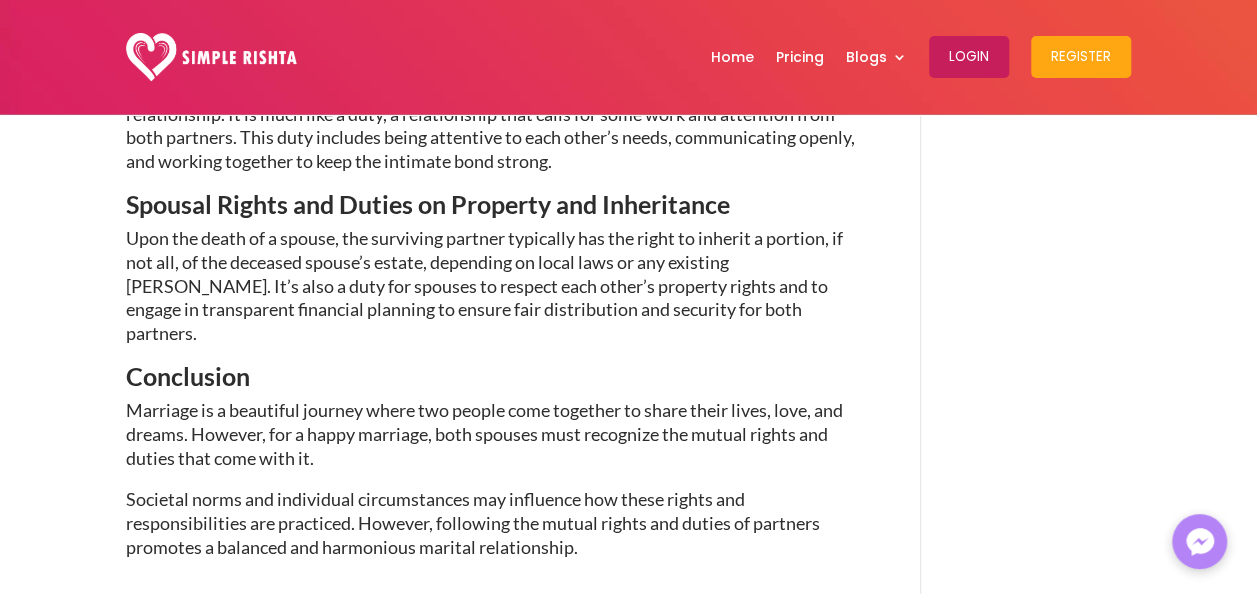 scroll, scrollTop: 3900, scrollLeft: 0, axis: vertical 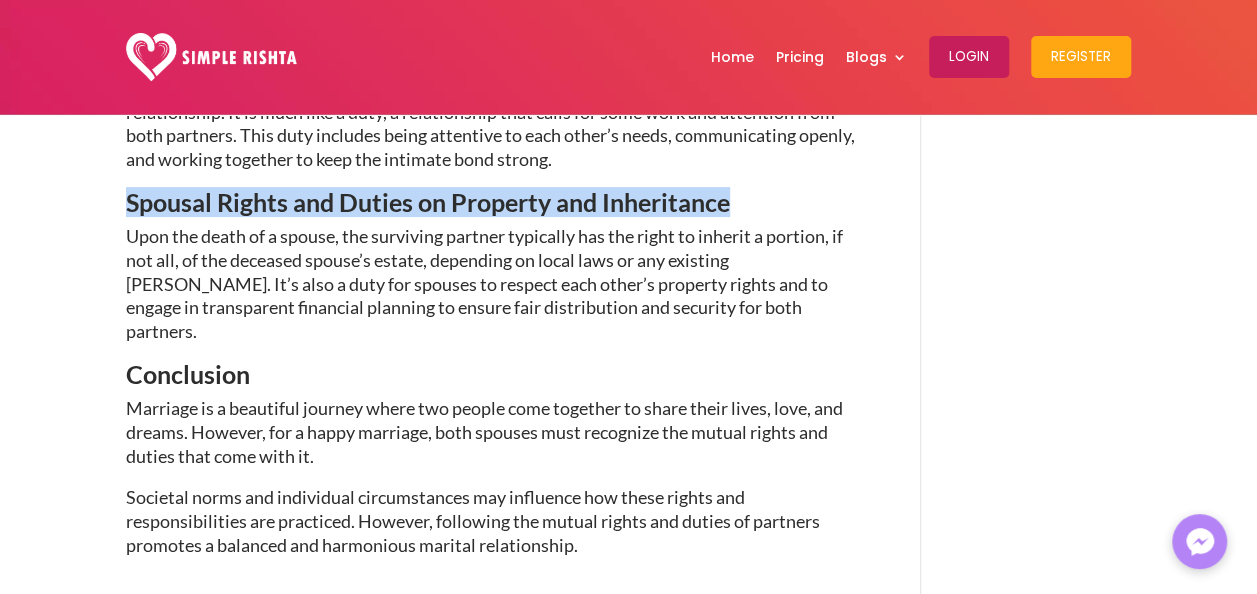 drag, startPoint x: 732, startPoint y: 227, endPoint x: 120, endPoint y: 226, distance: 612.0008 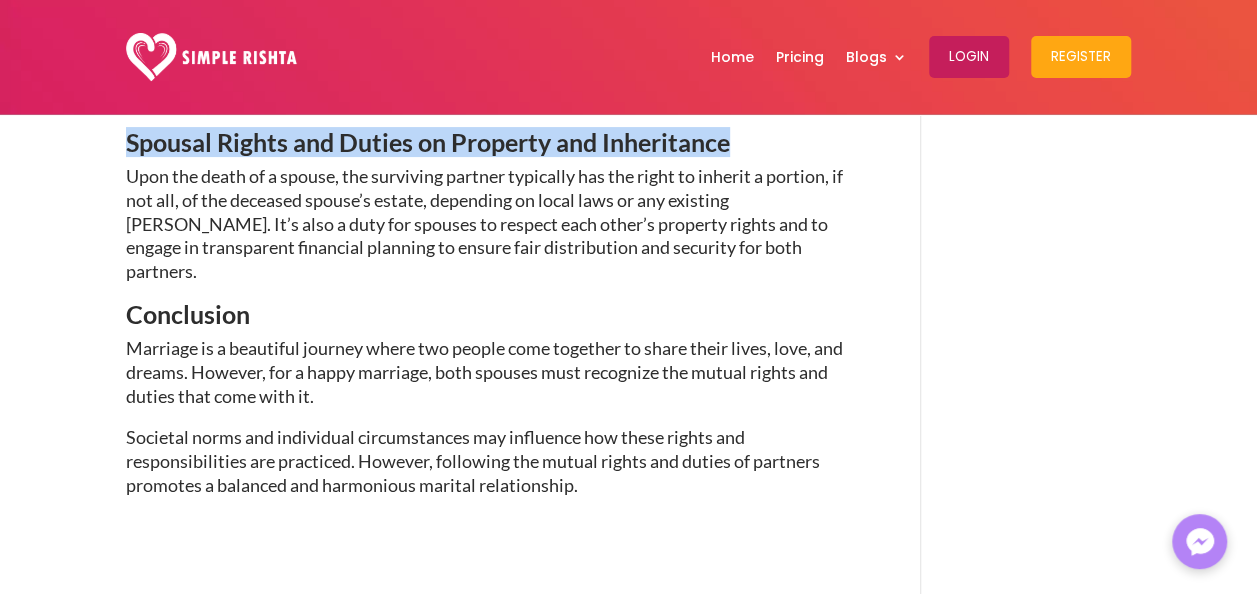 scroll, scrollTop: 4000, scrollLeft: 0, axis: vertical 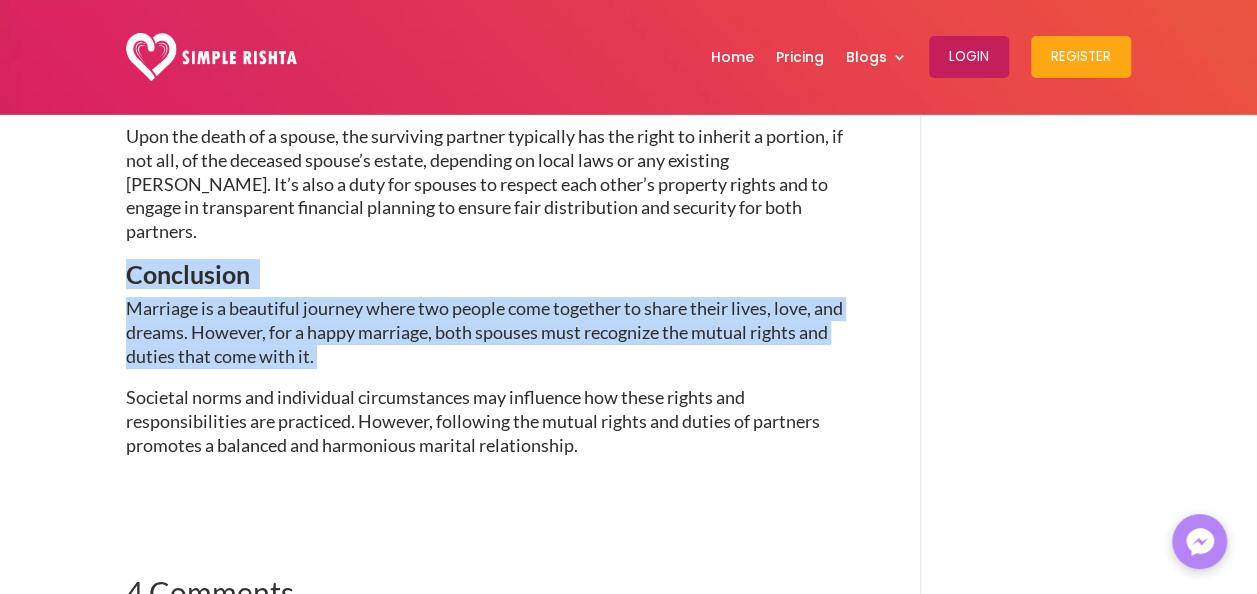 drag, startPoint x: 126, startPoint y: 268, endPoint x: 406, endPoint y: 368, distance: 297.32138 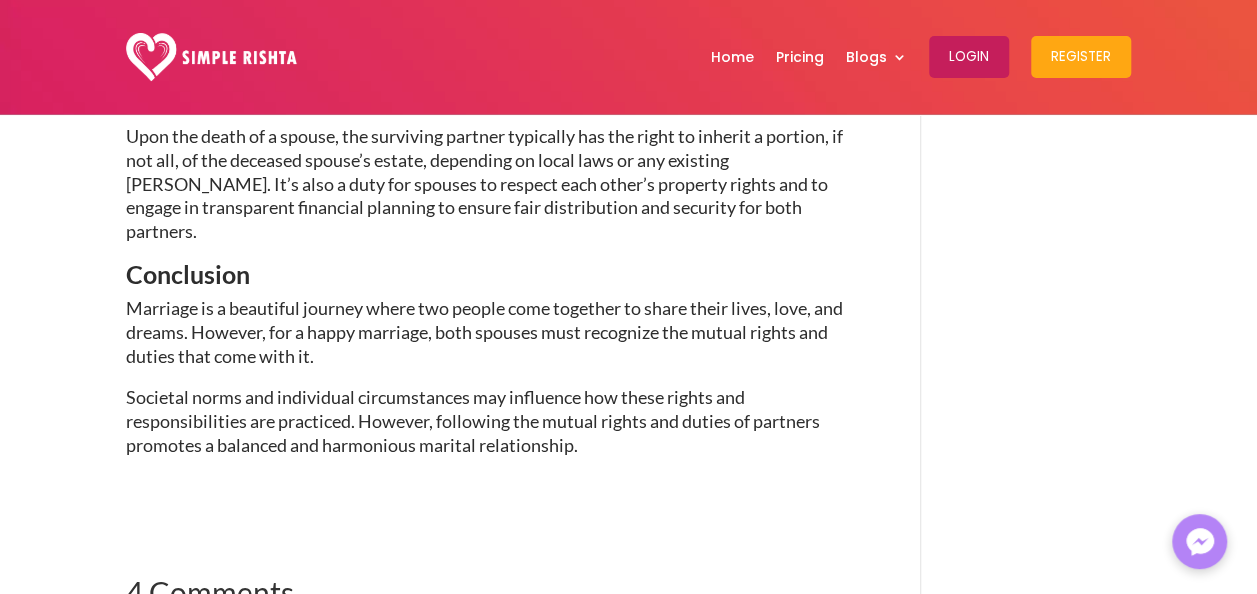 click on "4 Comments
Sadiya
on [DATE] 6:13 pm
Yes, you are right. well written blog
Reply
[PERSON_NAME]
on [DATE] 9:41 am
Good Blog. I’m a doctor I went to nurse doctor dental rishta. What is the procedure?
Reply
Simple Rishta
on [DATE] 4:20 pm
Kindly Register your profile here:
[URL][DOMAIN_NAME]
Reply
Nafeesa
on [DATE] 7:06 pm
I truly appreciate your technique of writing a blog. I added it to my bookmark site list and will
Reply
Submit a Comment   Cancel reply   * *   *" at bounding box center (496, 1121) 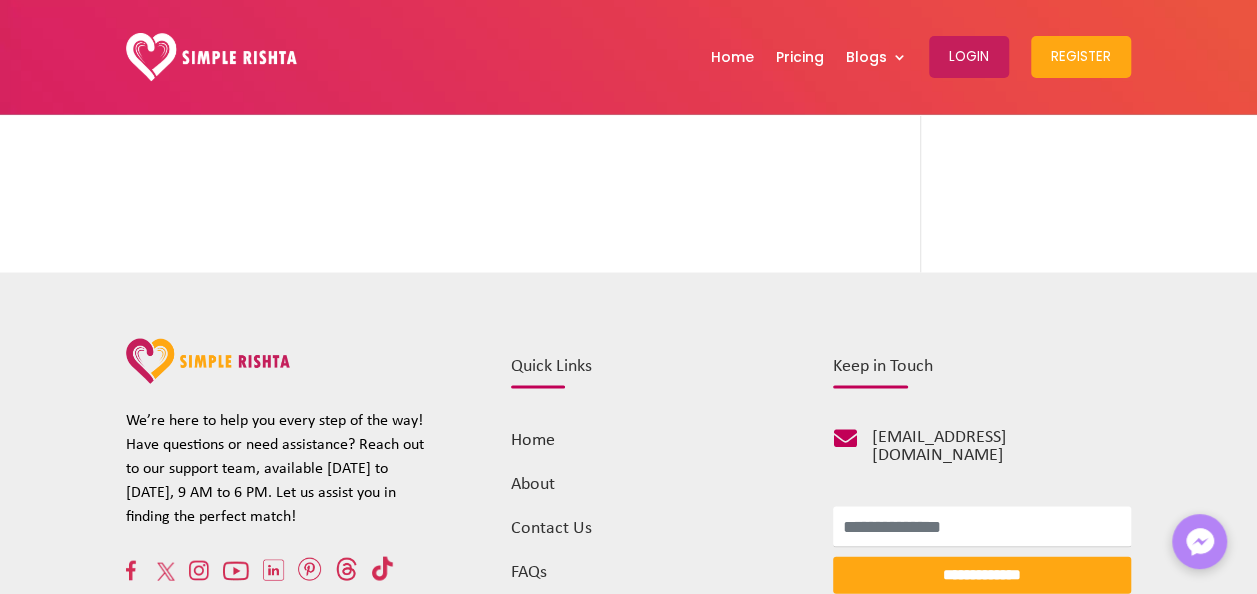 scroll, scrollTop: 5700, scrollLeft: 0, axis: vertical 